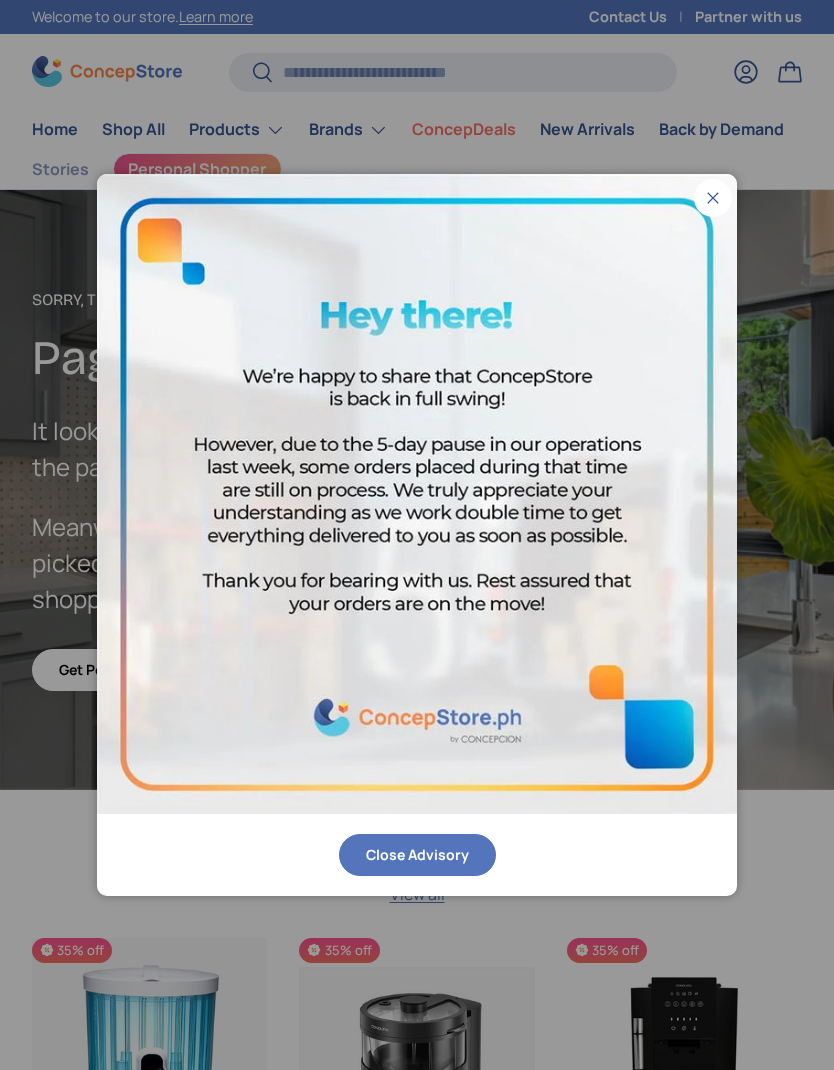 scroll, scrollTop: 0, scrollLeft: 0, axis: both 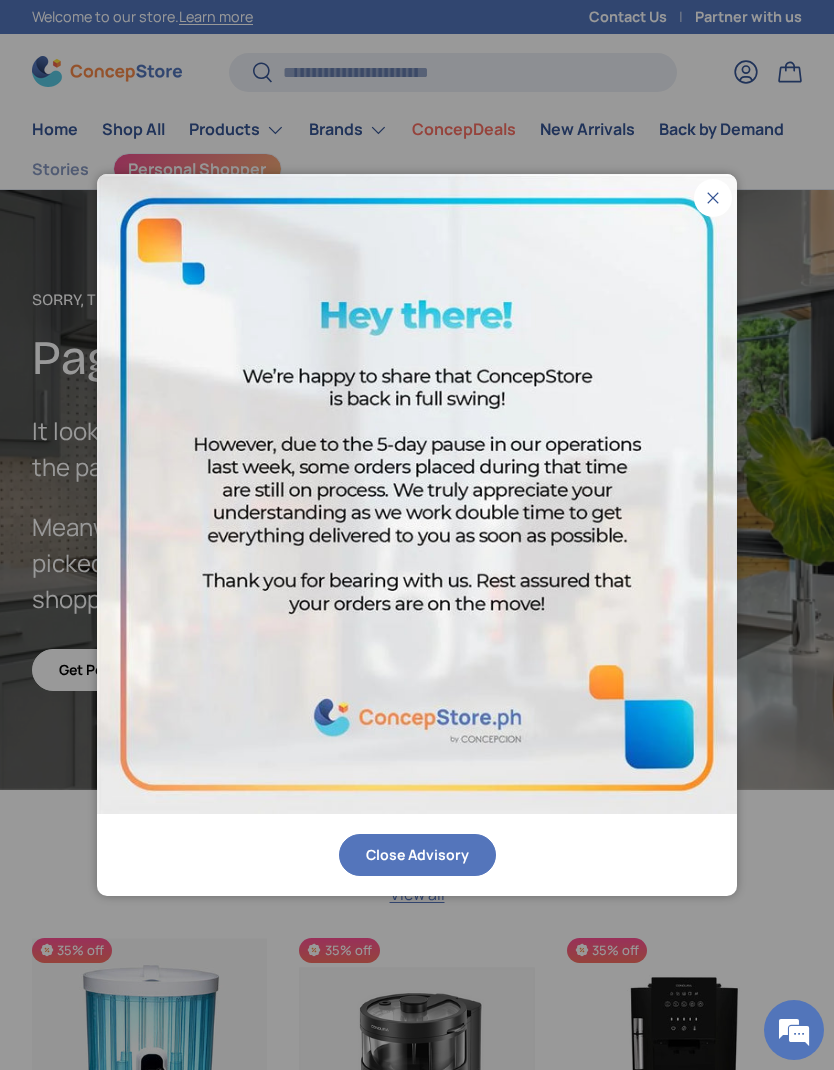 click on "Close" at bounding box center (713, 198) 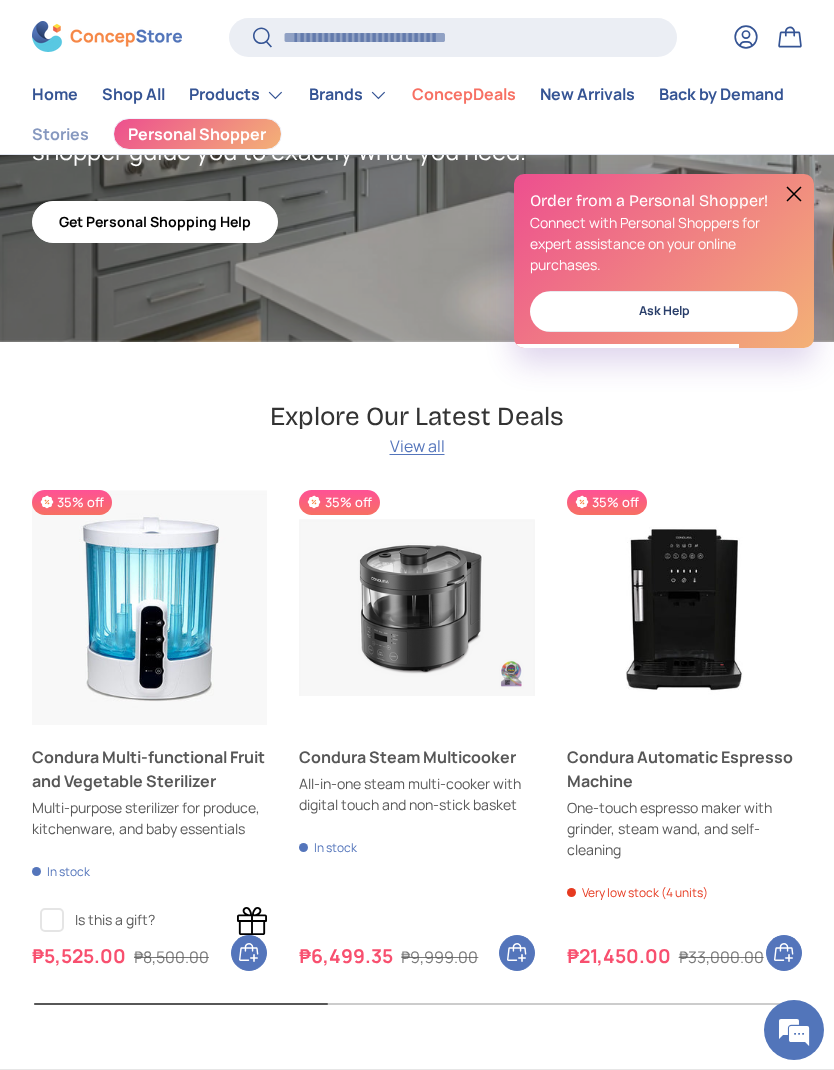 scroll, scrollTop: 0, scrollLeft: 0, axis: both 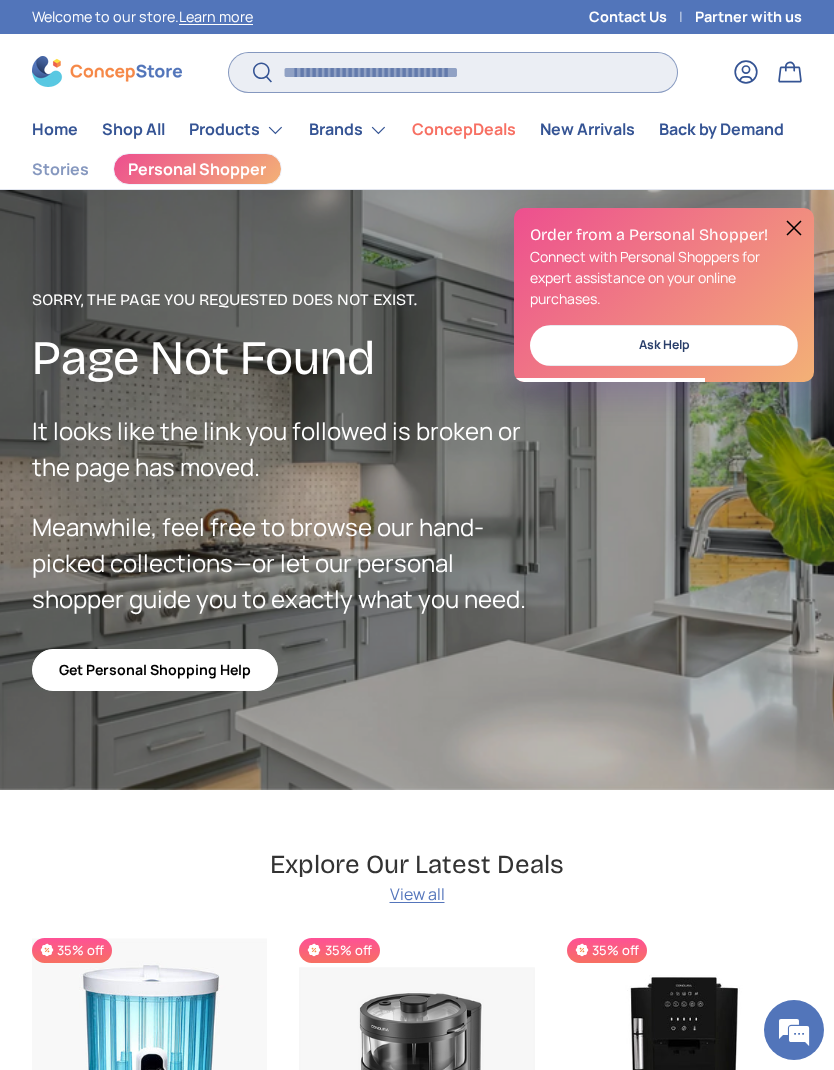 click on "Search" at bounding box center [453, 72] 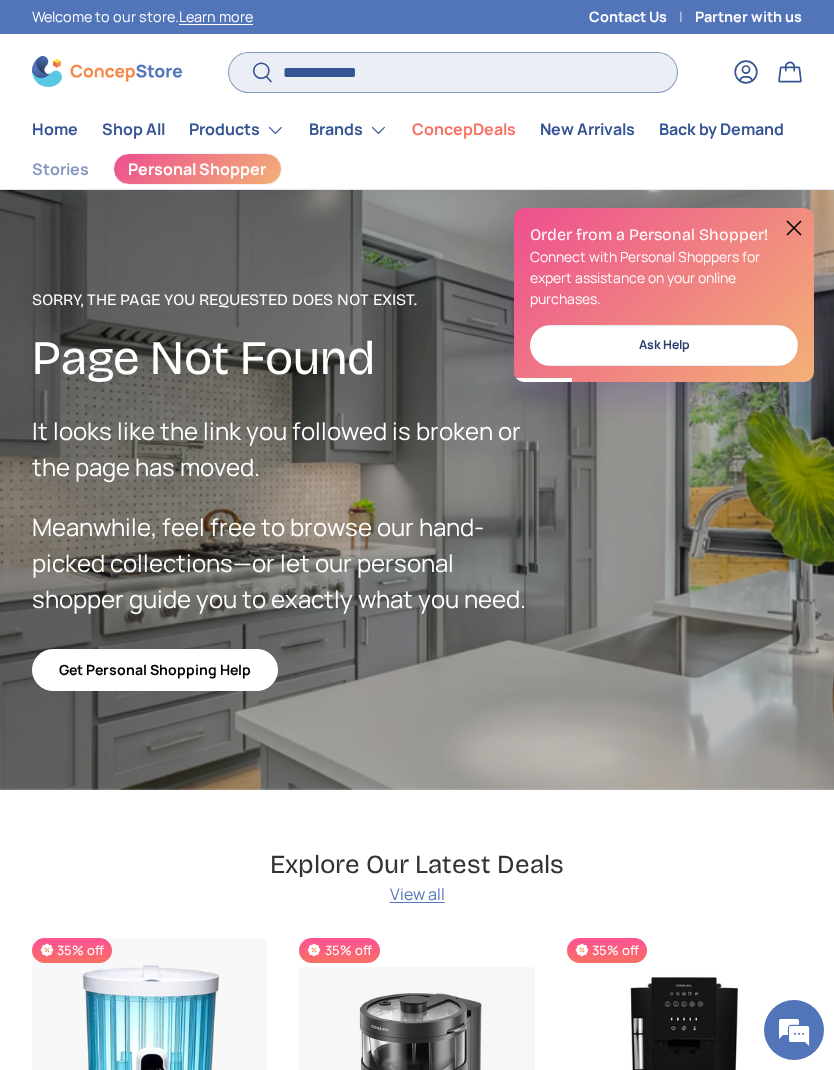 type on "**********" 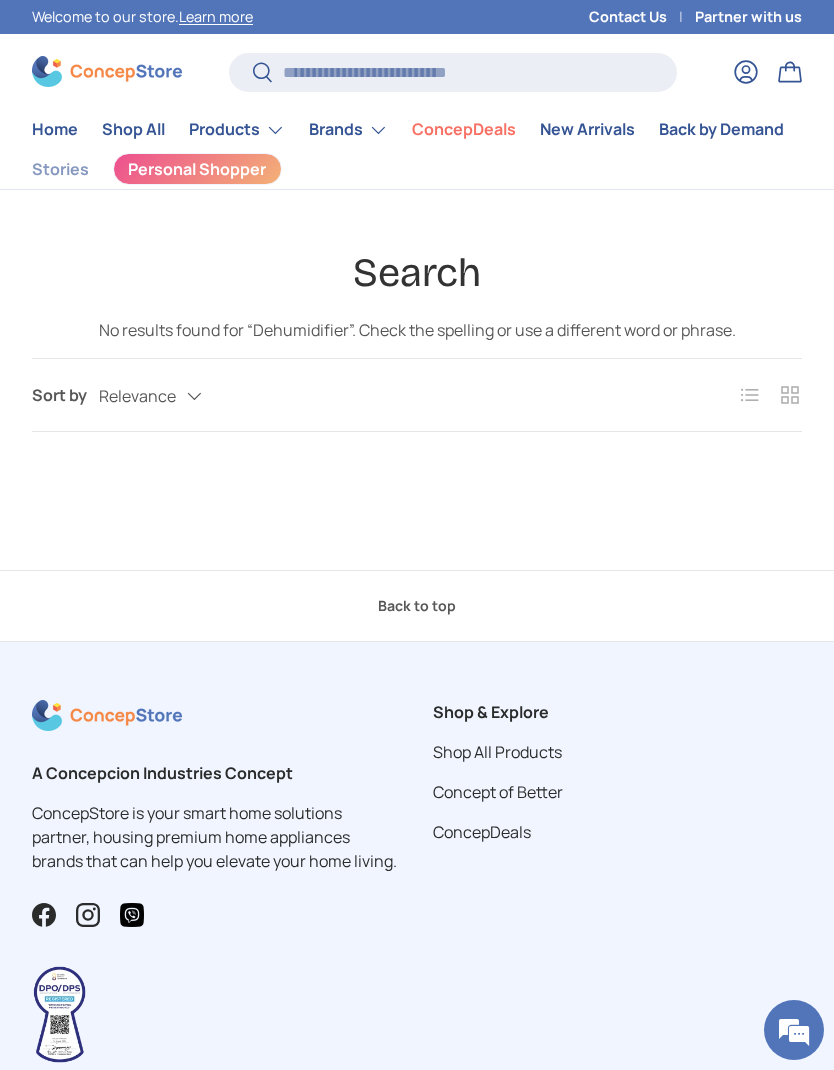 scroll, scrollTop: 0, scrollLeft: 0, axis: both 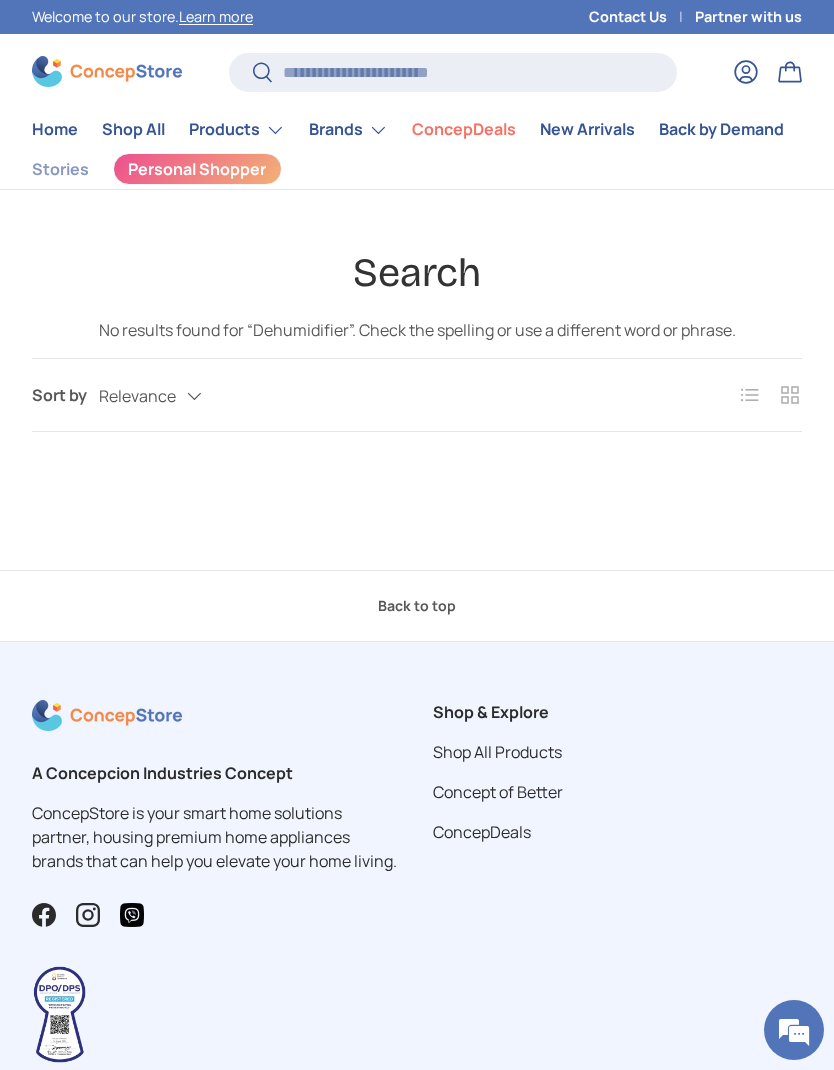 click on "Shop All" at bounding box center [133, 129] 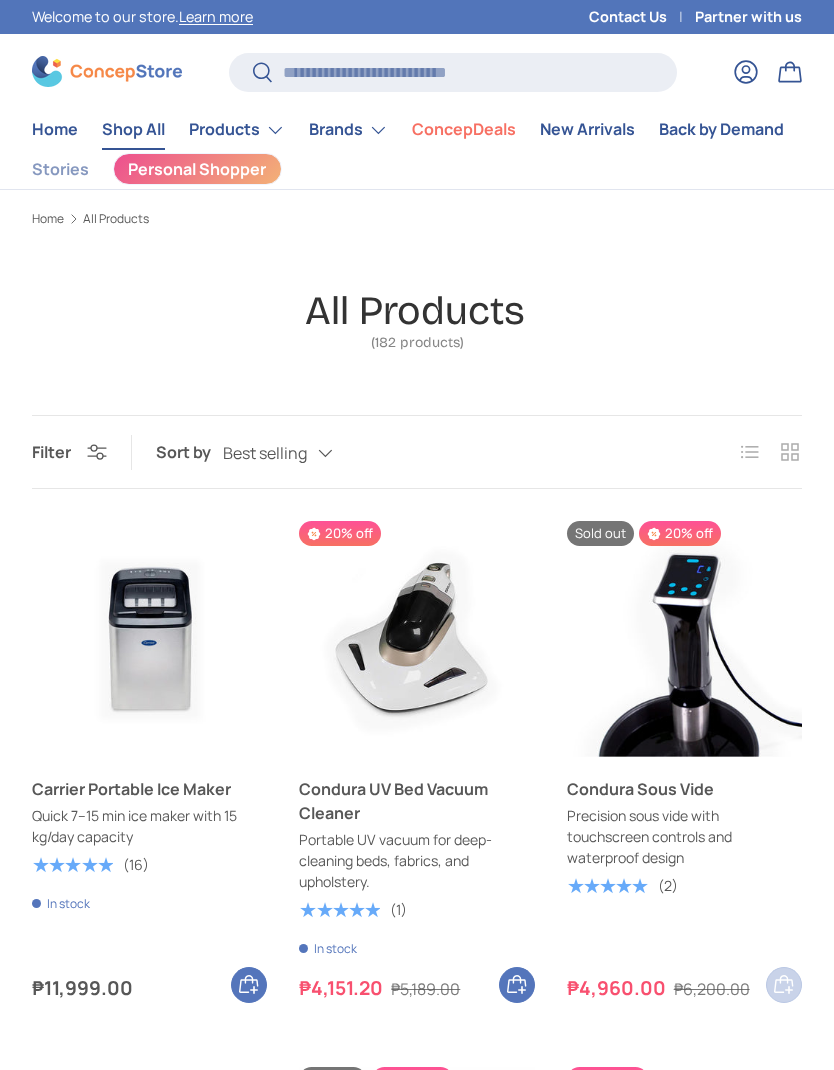 scroll, scrollTop: 0, scrollLeft: 0, axis: both 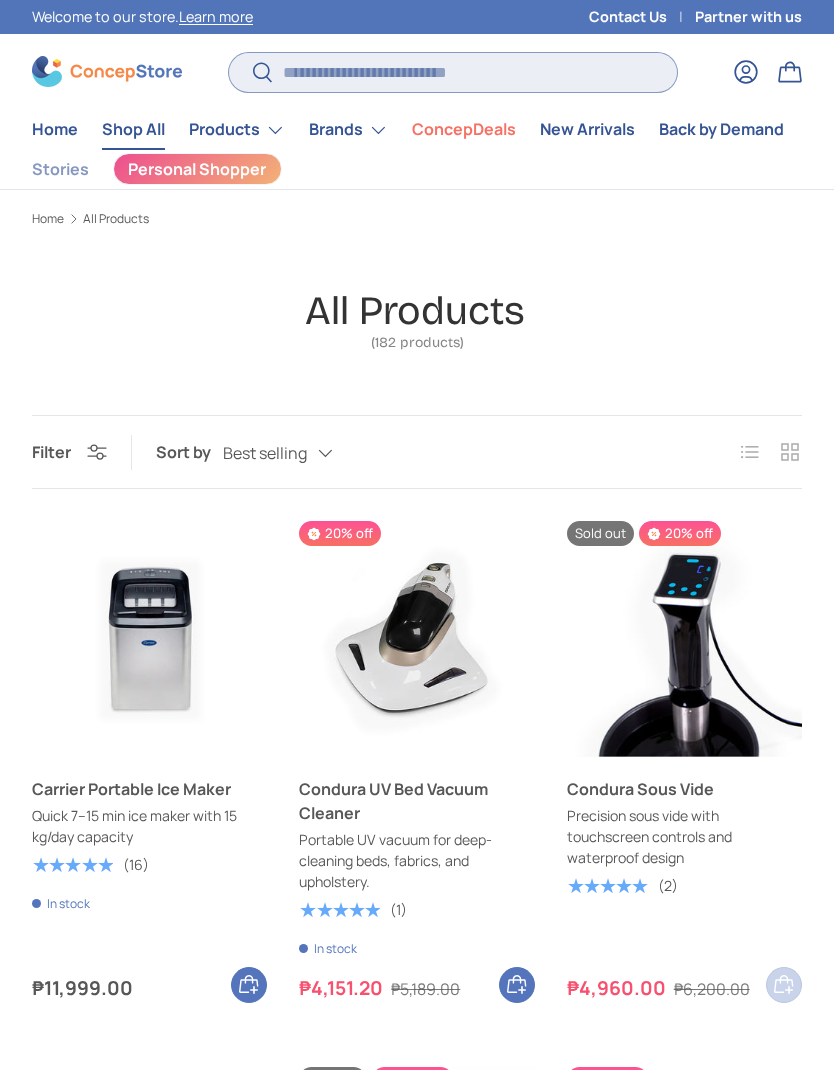 click on "Search" at bounding box center (453, 72) 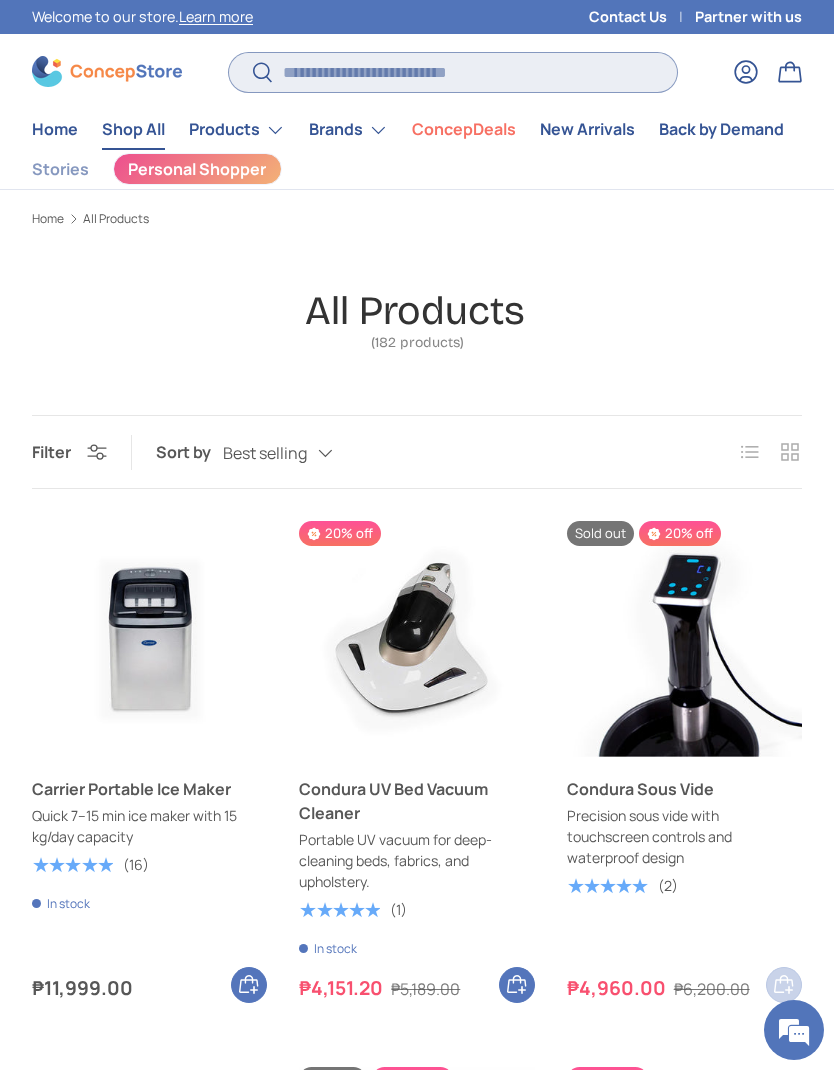 scroll, scrollTop: 0, scrollLeft: 0, axis: both 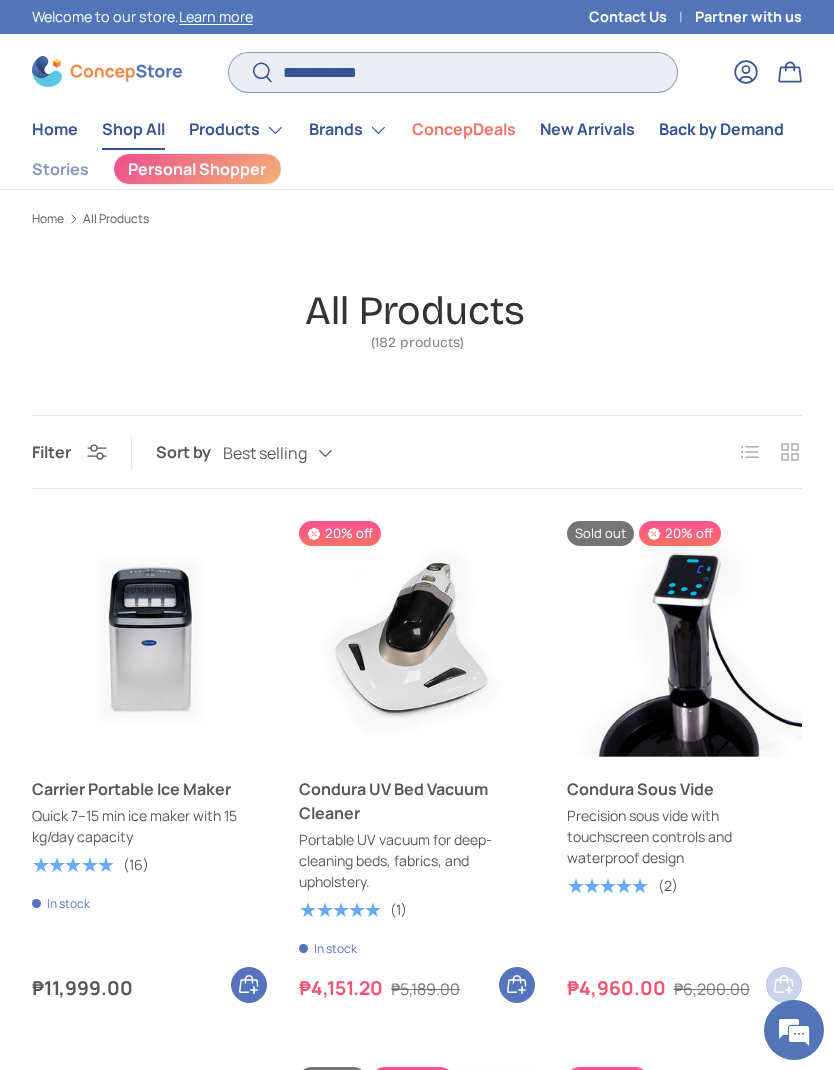 type on "**********" 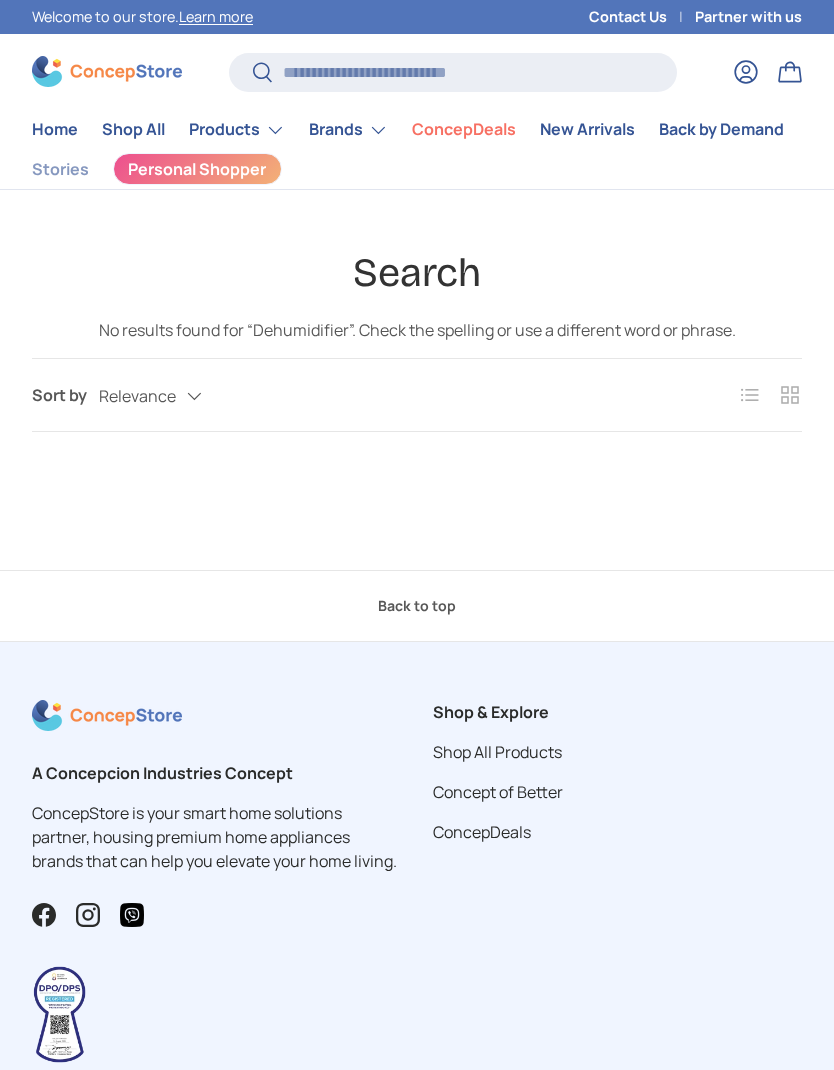 scroll, scrollTop: 0, scrollLeft: 0, axis: both 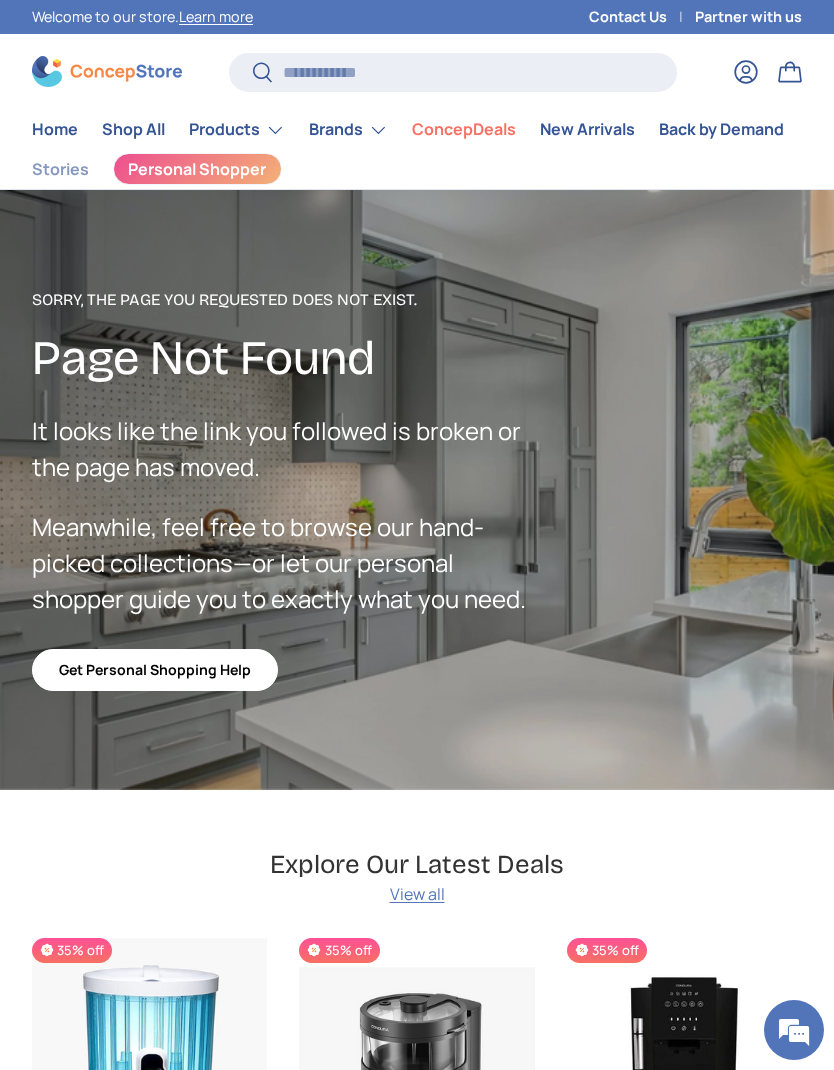 click on "Brands" at bounding box center [348, 130] 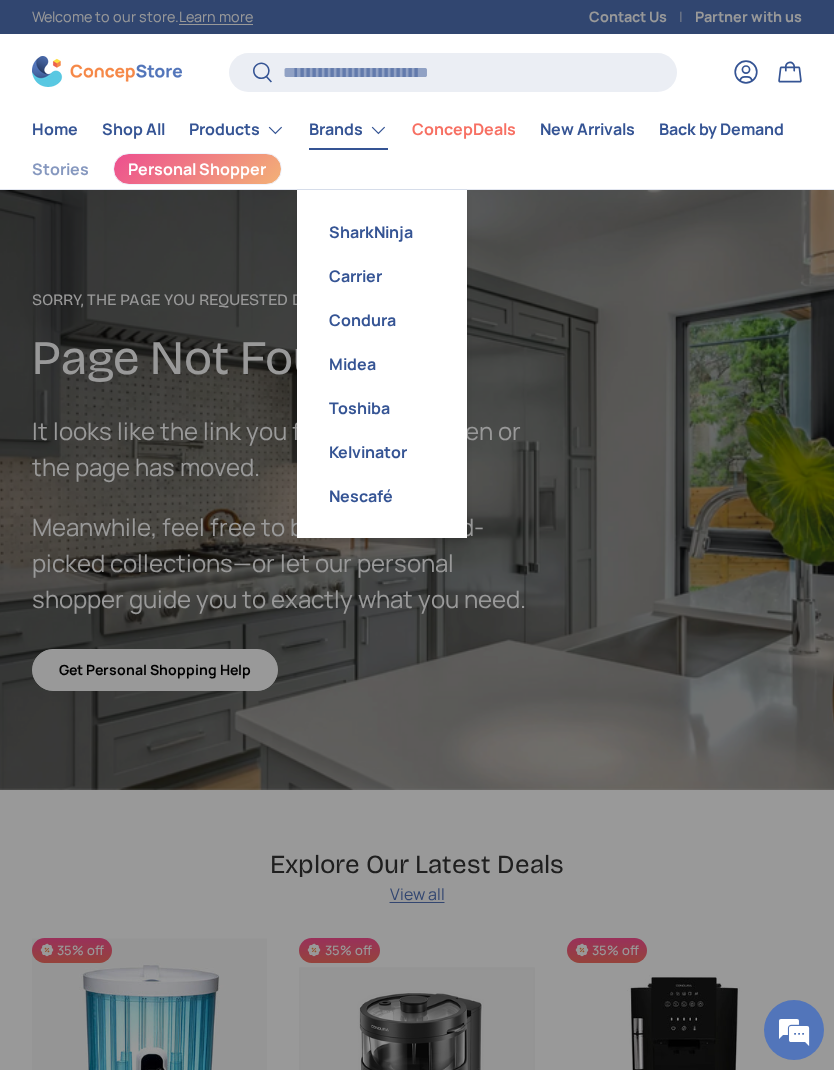 click on "Condura" at bounding box center (382, 320) 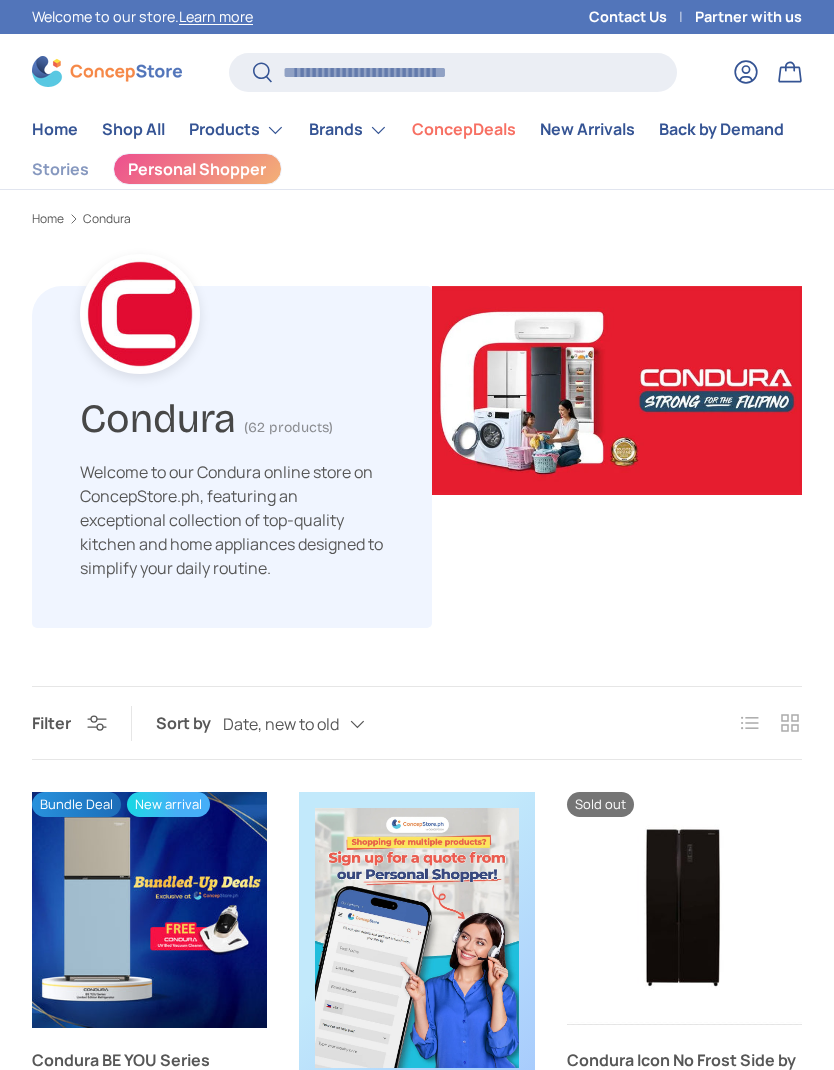scroll, scrollTop: 0, scrollLeft: 0, axis: both 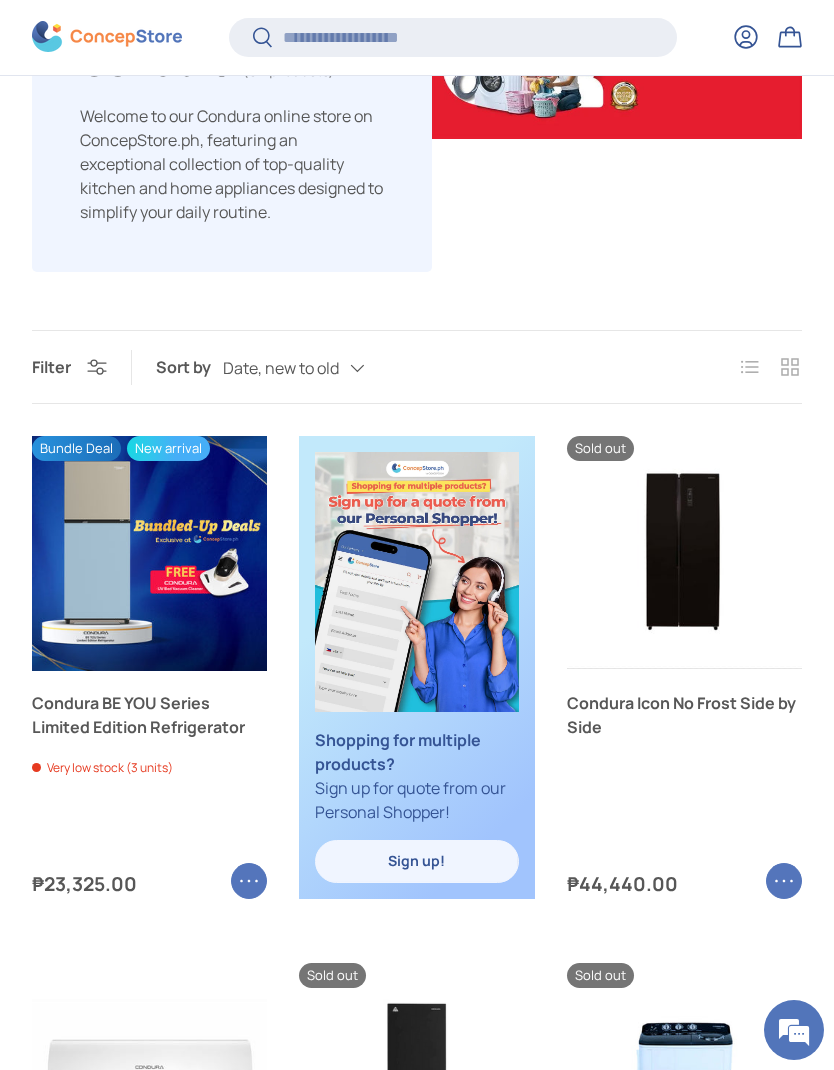 click on "Date, new to old
Featured
Best selling
Alphabetically, A-Z
Alphabetically, Z-A
Price, low to high
Price, high to low
Date, old to new
Date, new to old" at bounding box center [314, 368] 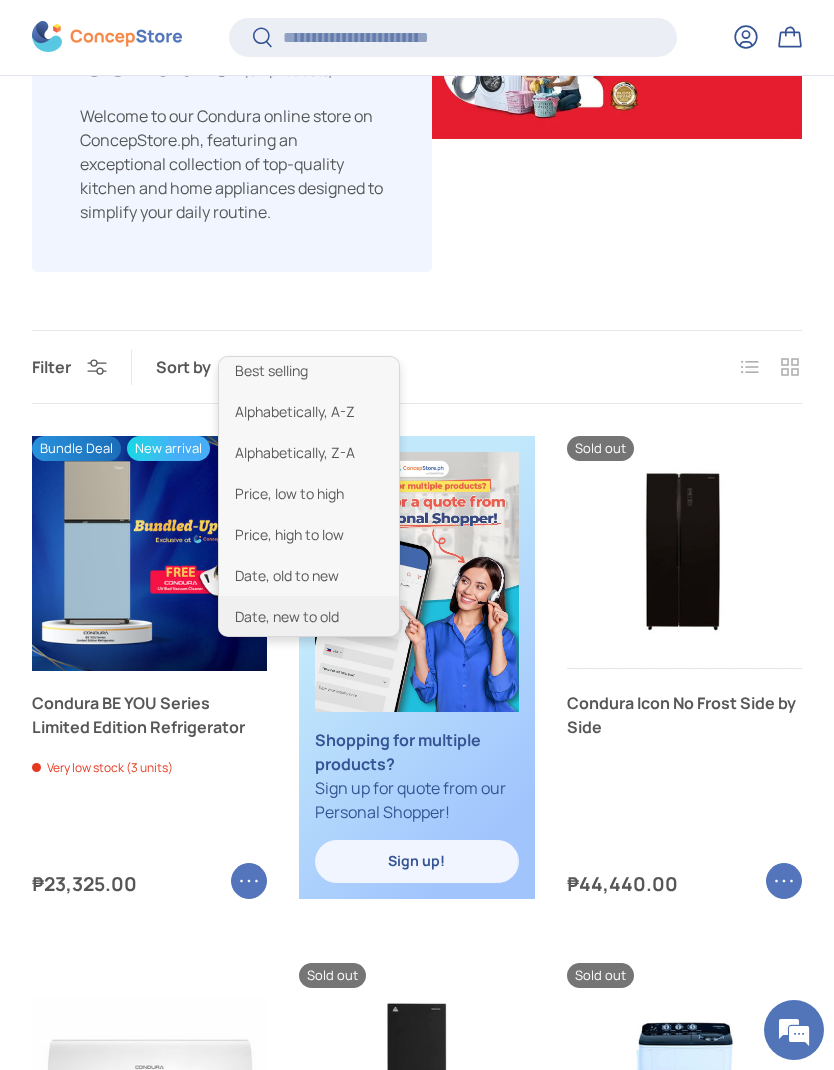 click on "Price, low to high" at bounding box center [309, 493] 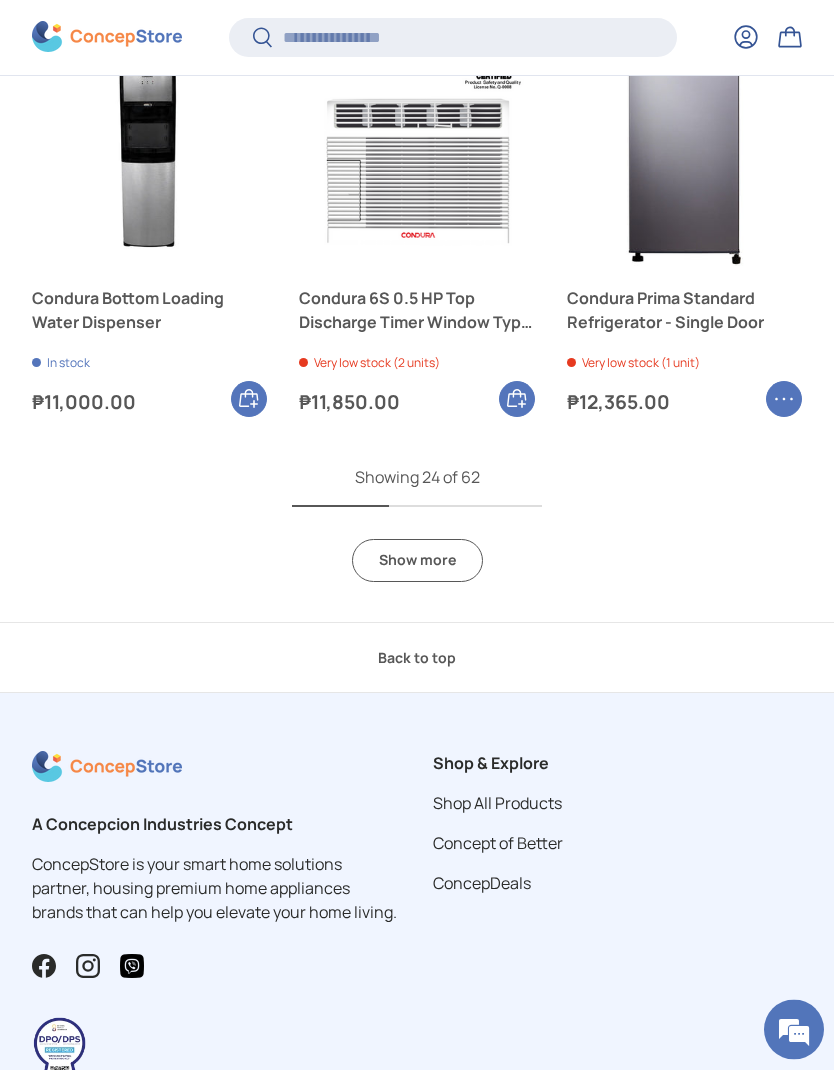 scroll, scrollTop: 4232, scrollLeft: 0, axis: vertical 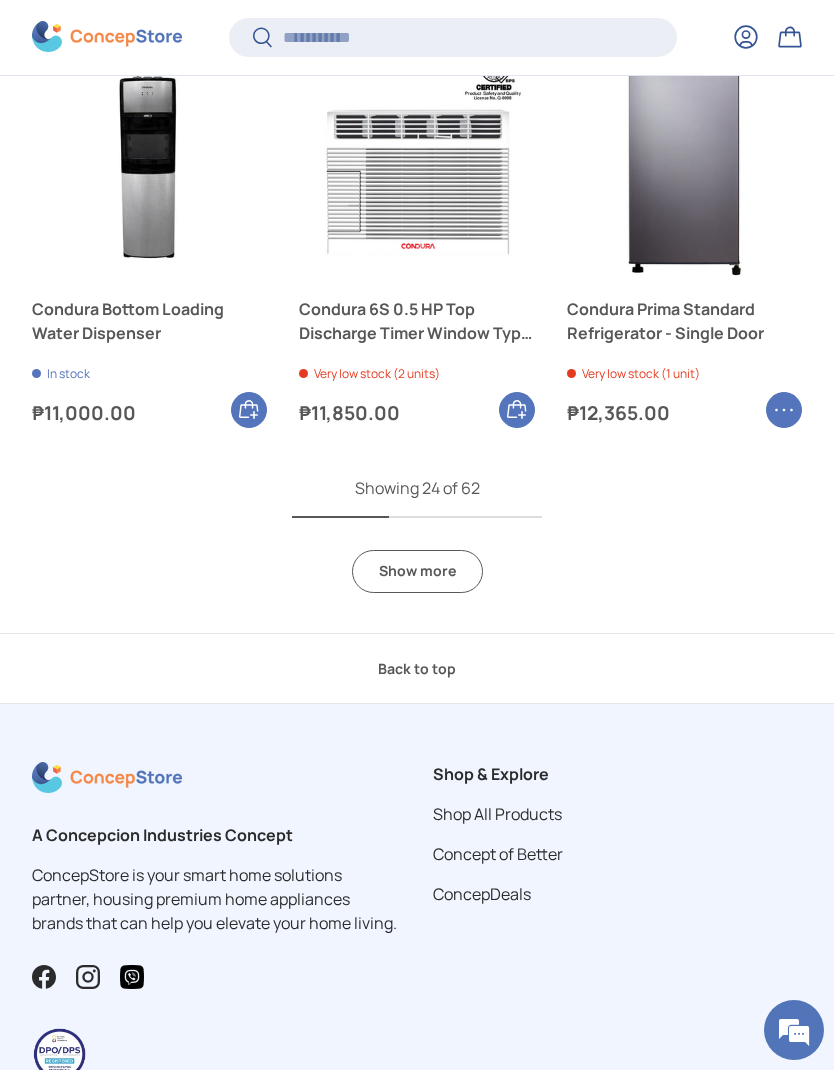 click on "Show more" at bounding box center [417, 571] 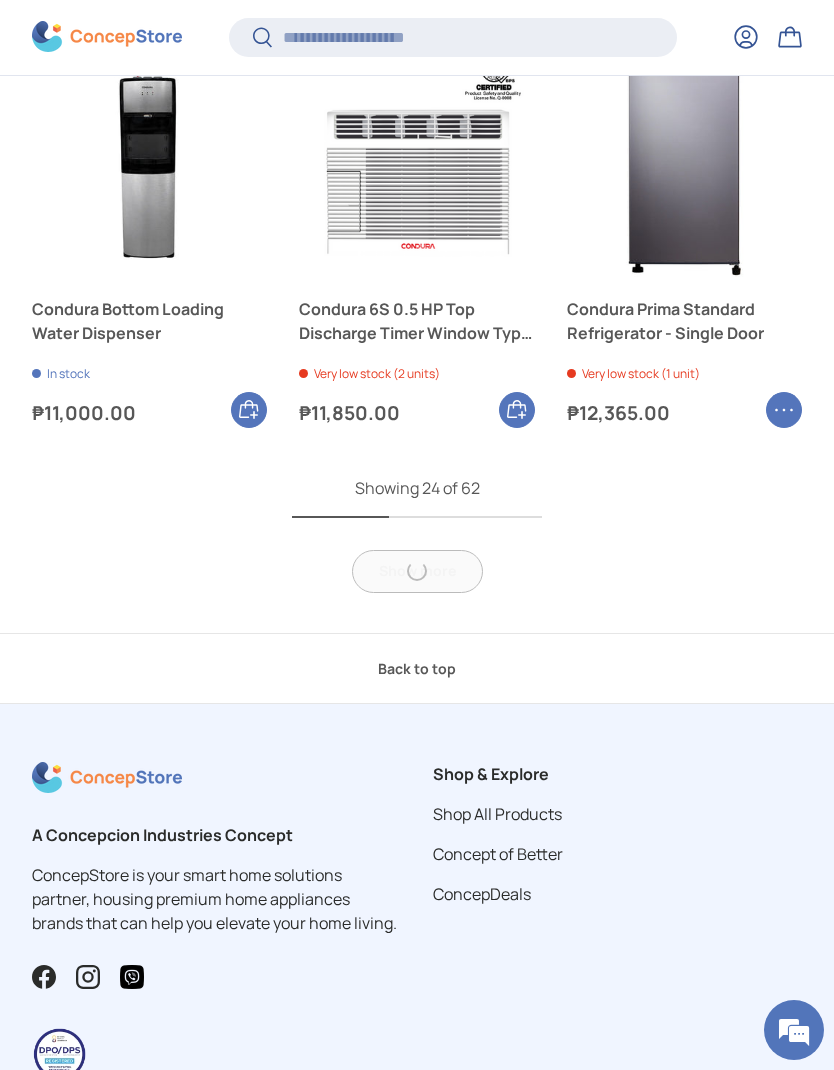 scroll, scrollTop: 0, scrollLeft: 0, axis: both 